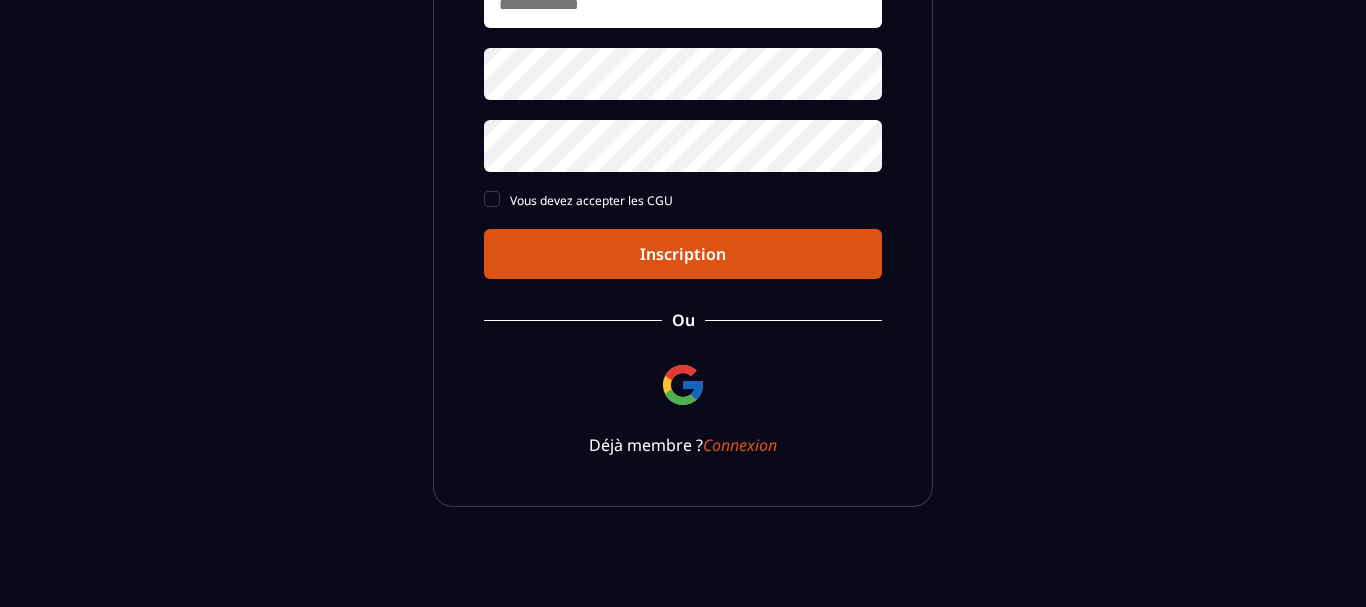scroll, scrollTop: 0, scrollLeft: 0, axis: both 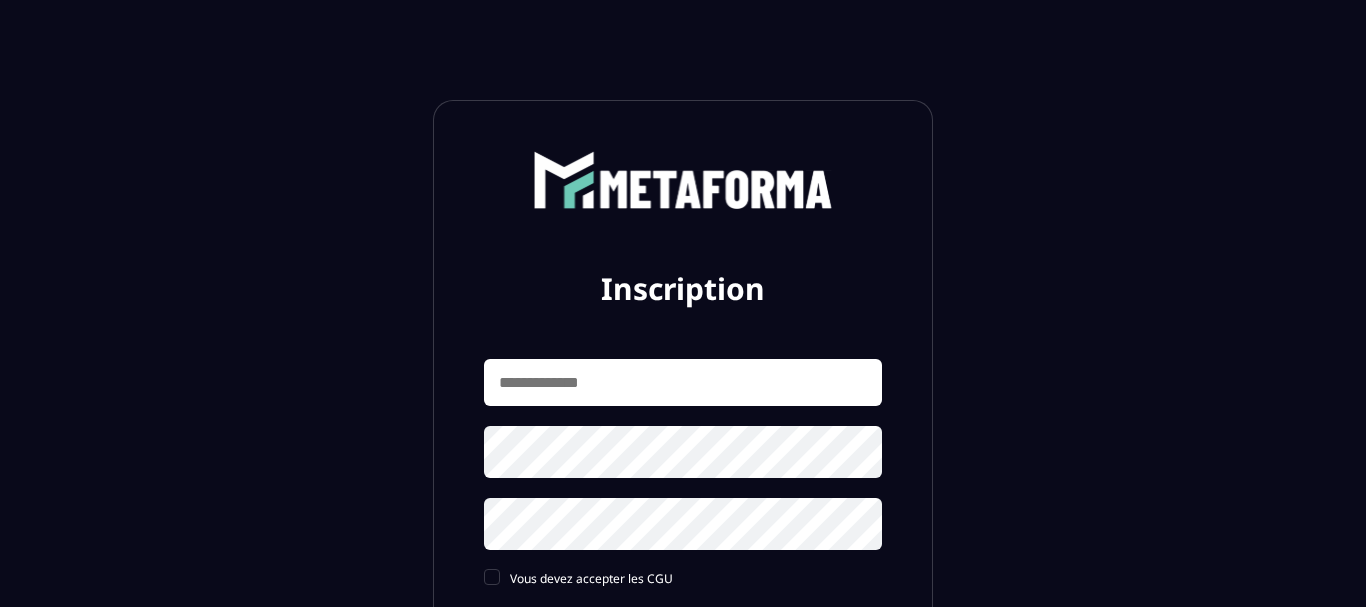 click at bounding box center (683, 382) 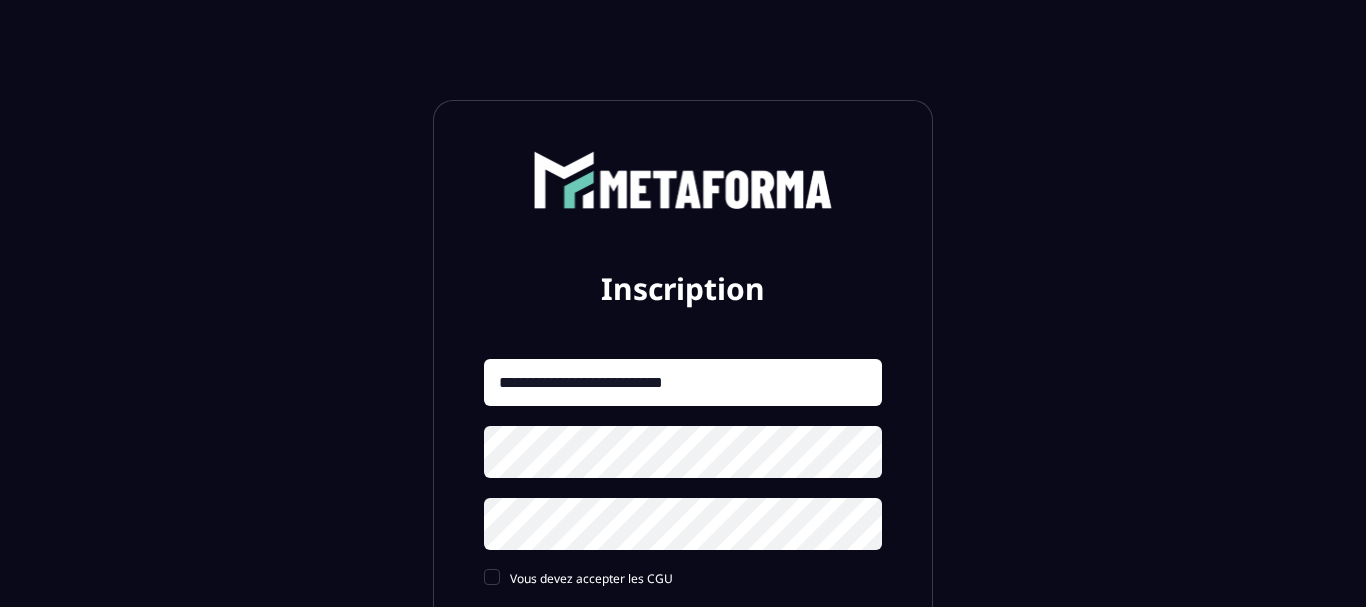 type on "**********" 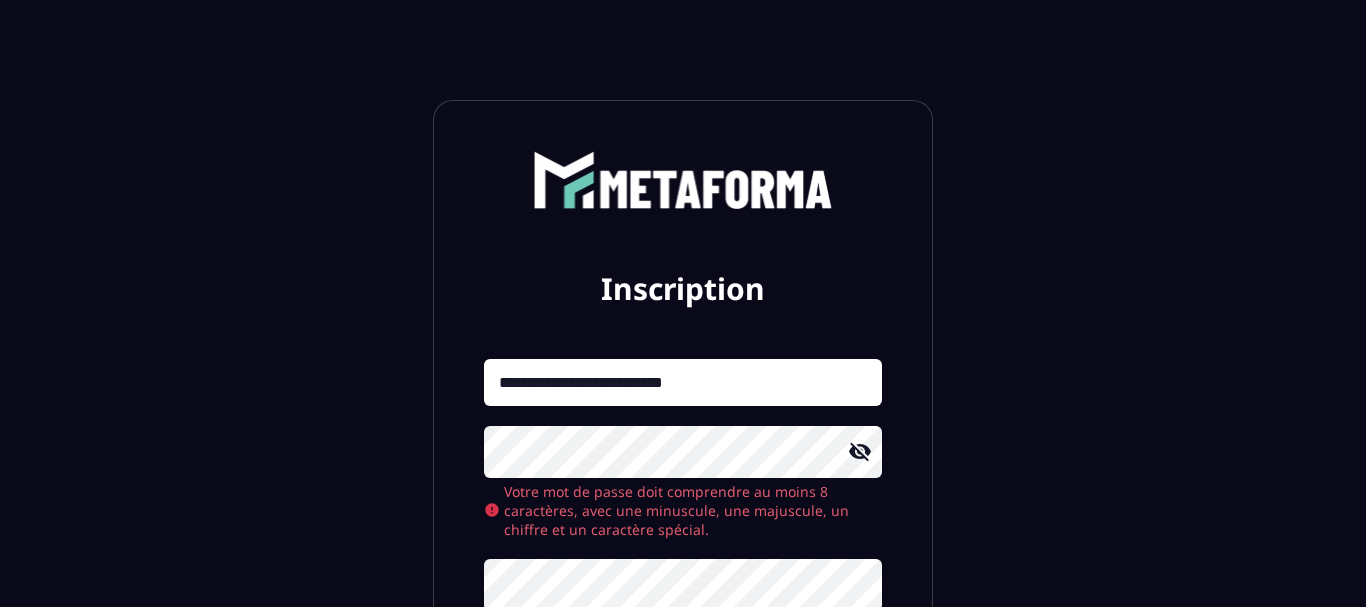 scroll, scrollTop: 9, scrollLeft: 0, axis: vertical 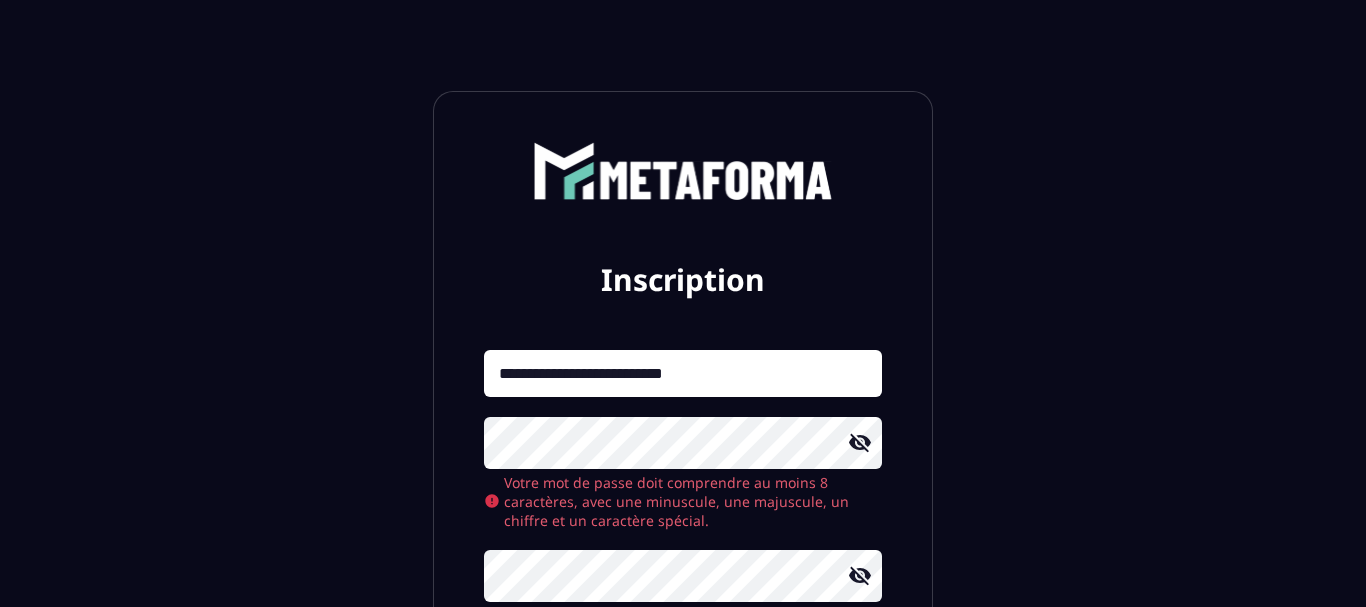 click 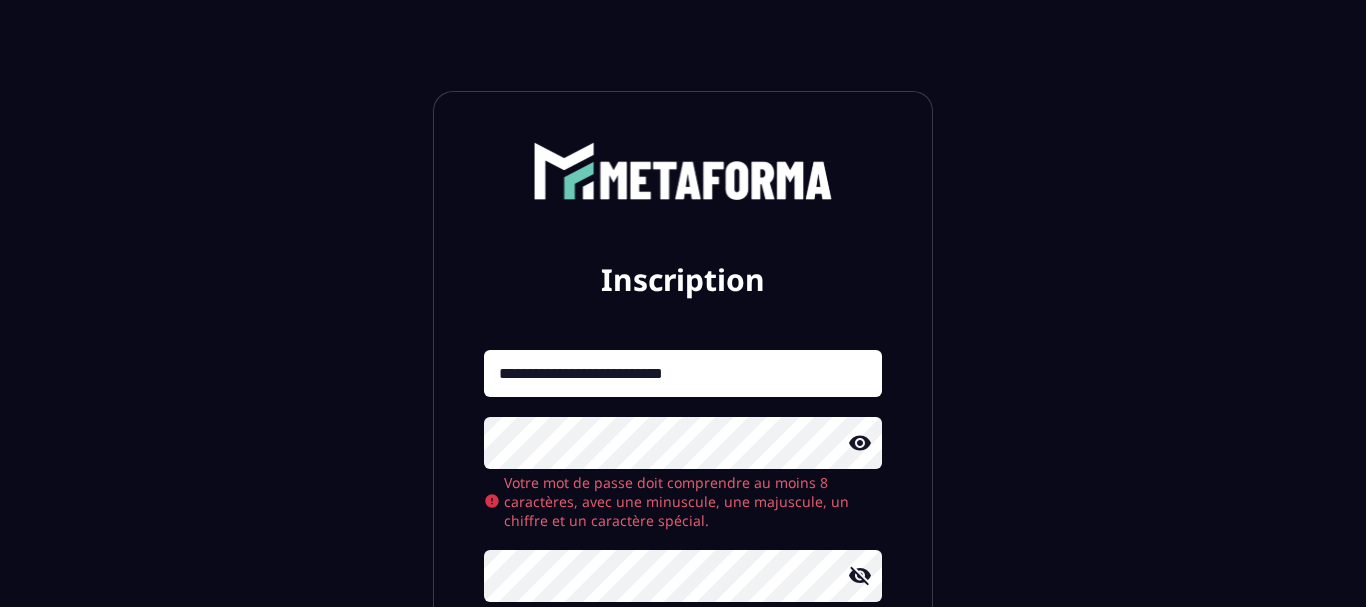 scroll, scrollTop: 315, scrollLeft: 0, axis: vertical 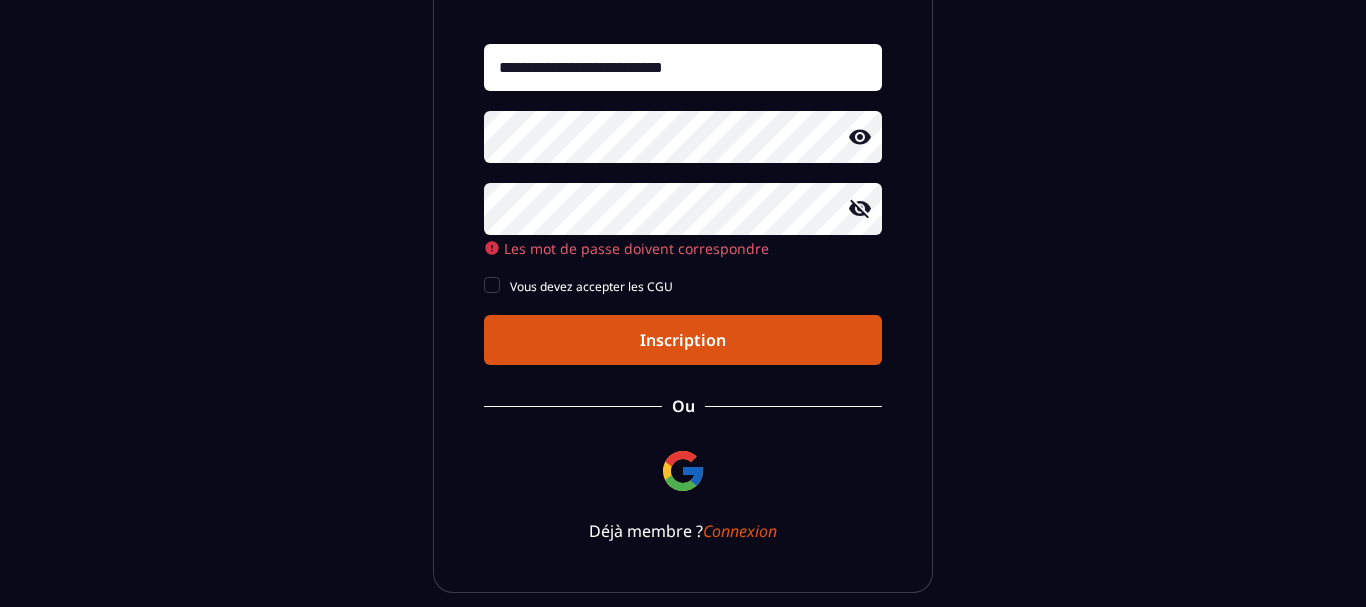 click 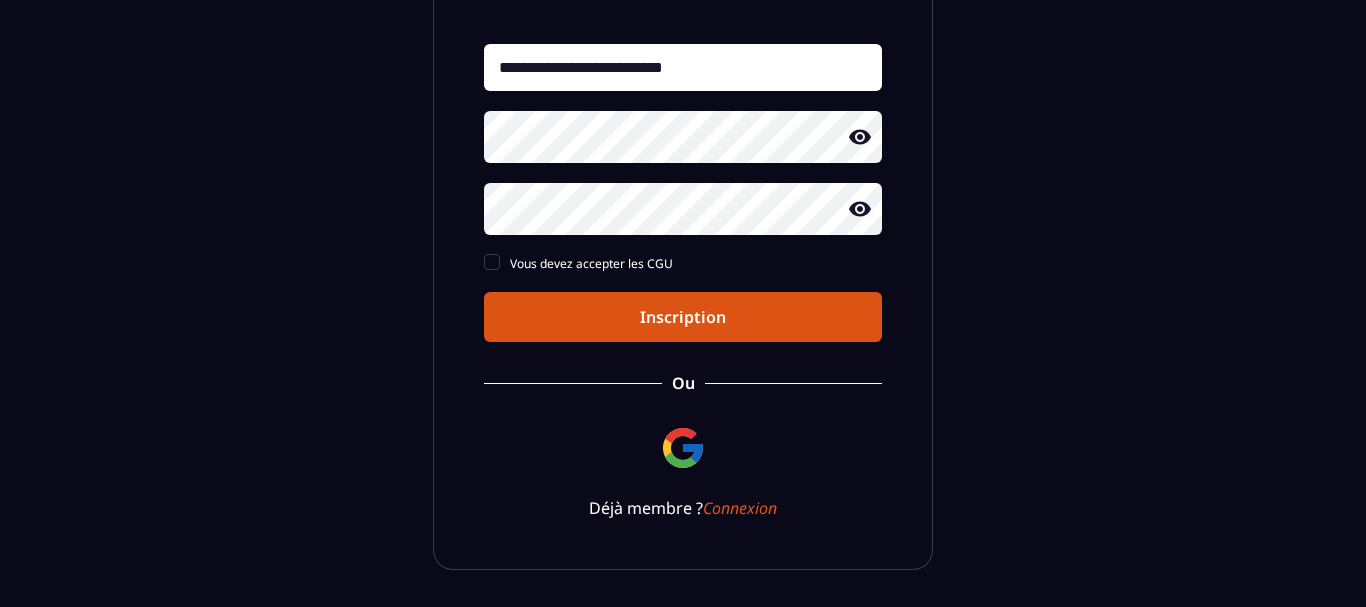 click on "Inscription" at bounding box center [683, 317] 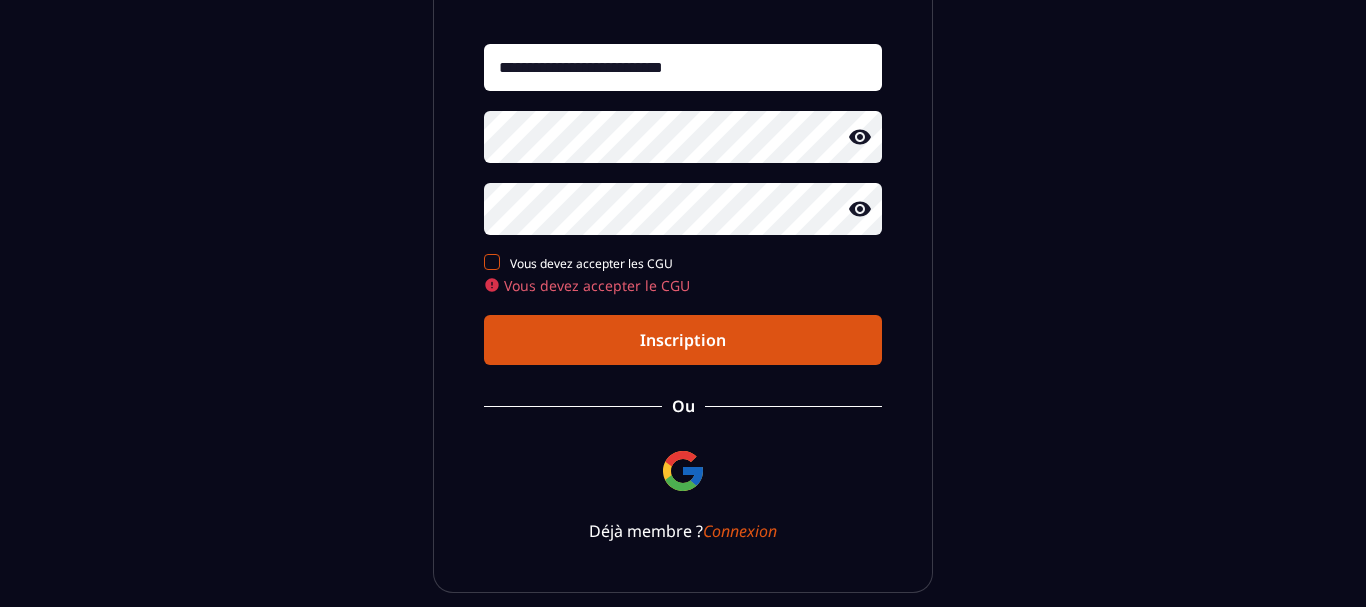 click at bounding box center (492, 262) 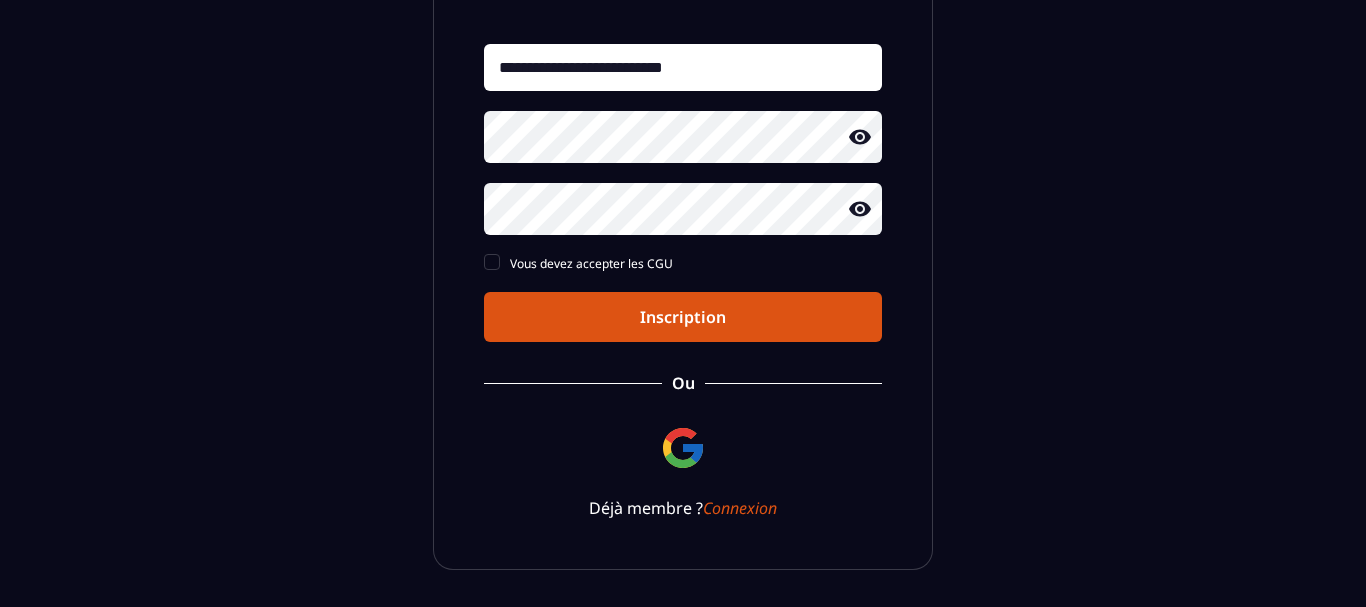 click on "Inscription" at bounding box center [683, 317] 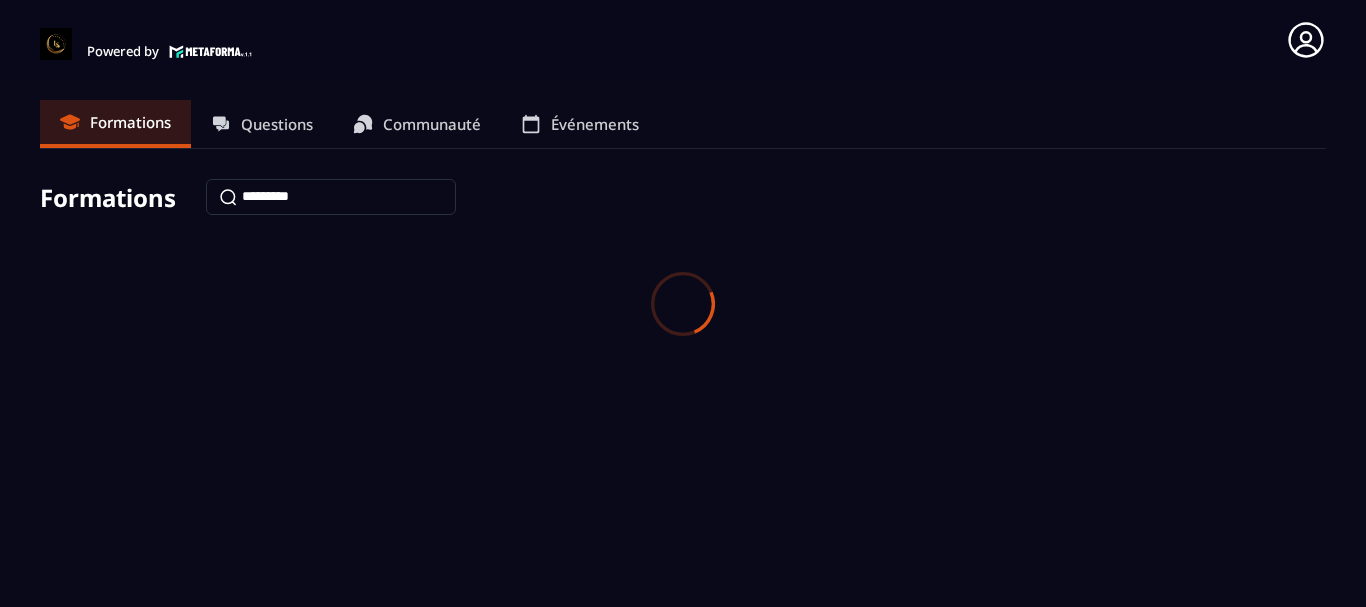 scroll, scrollTop: 0, scrollLeft: 0, axis: both 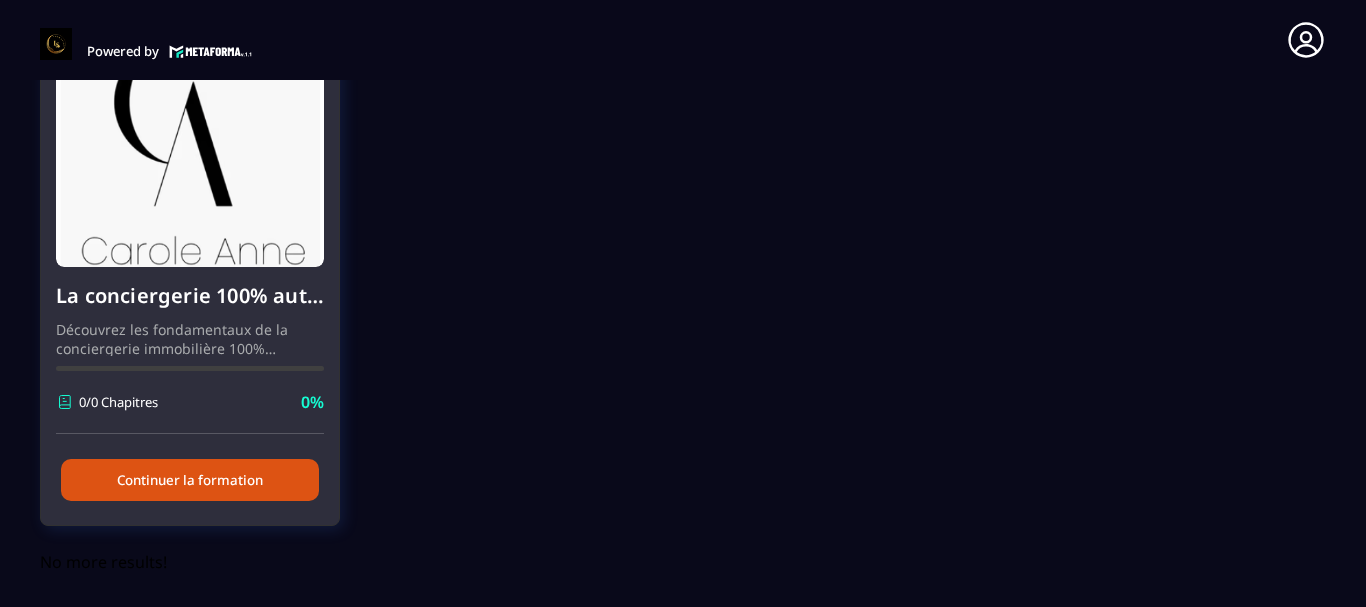 click on "Continuer la formation" at bounding box center (190, 480) 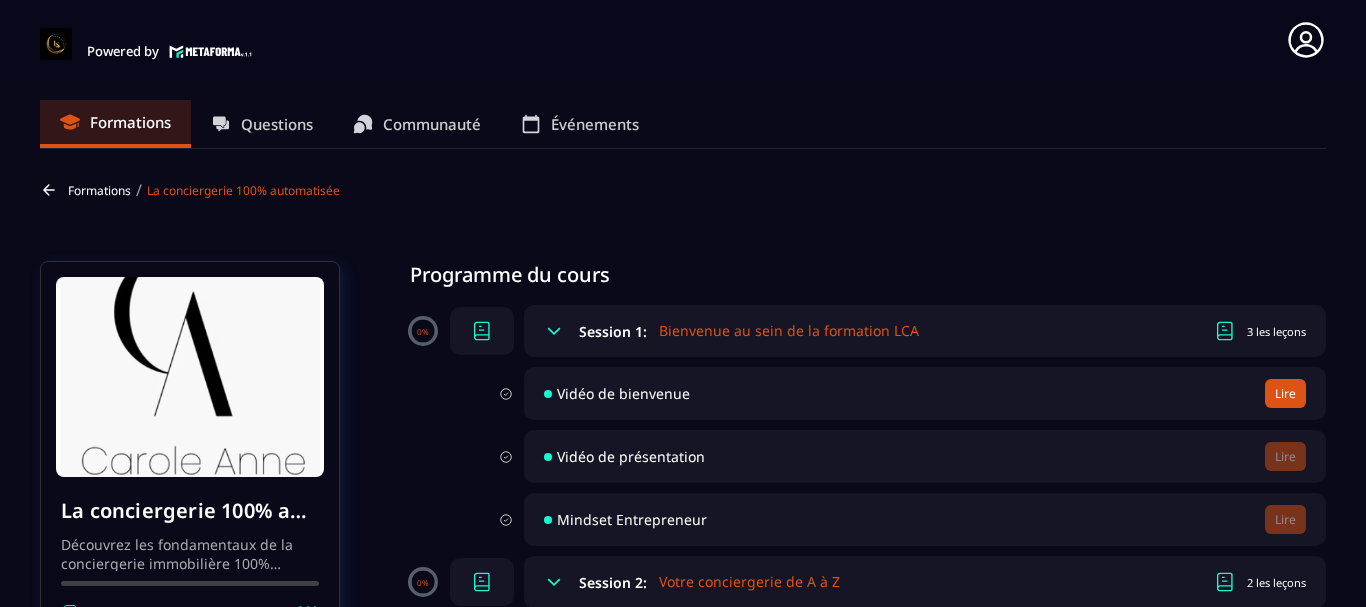 scroll, scrollTop: 132, scrollLeft: 0, axis: vertical 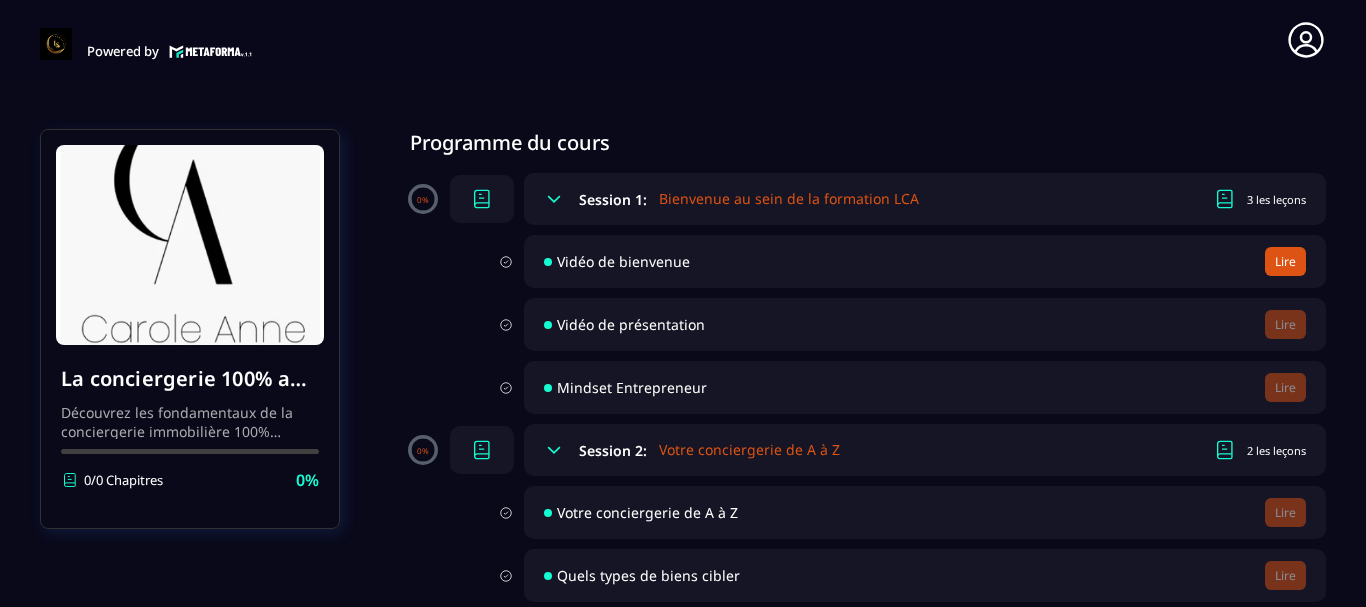 click 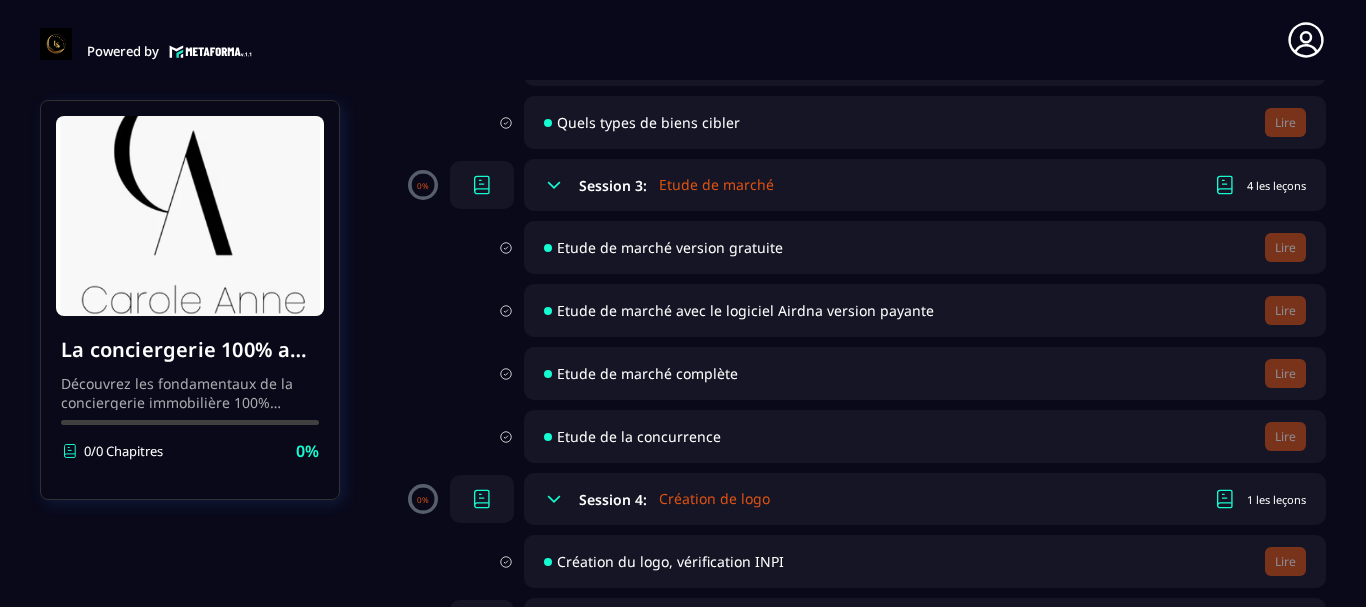 scroll, scrollTop: 0, scrollLeft: 0, axis: both 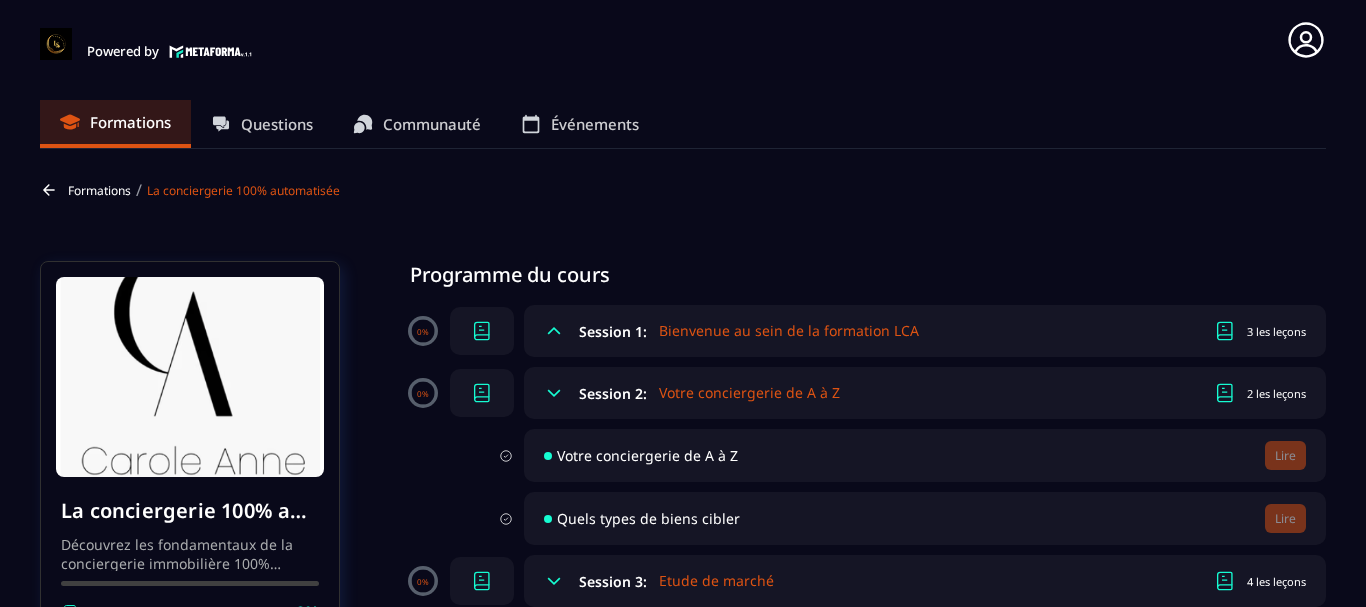 click on "Questions" at bounding box center (277, 124) 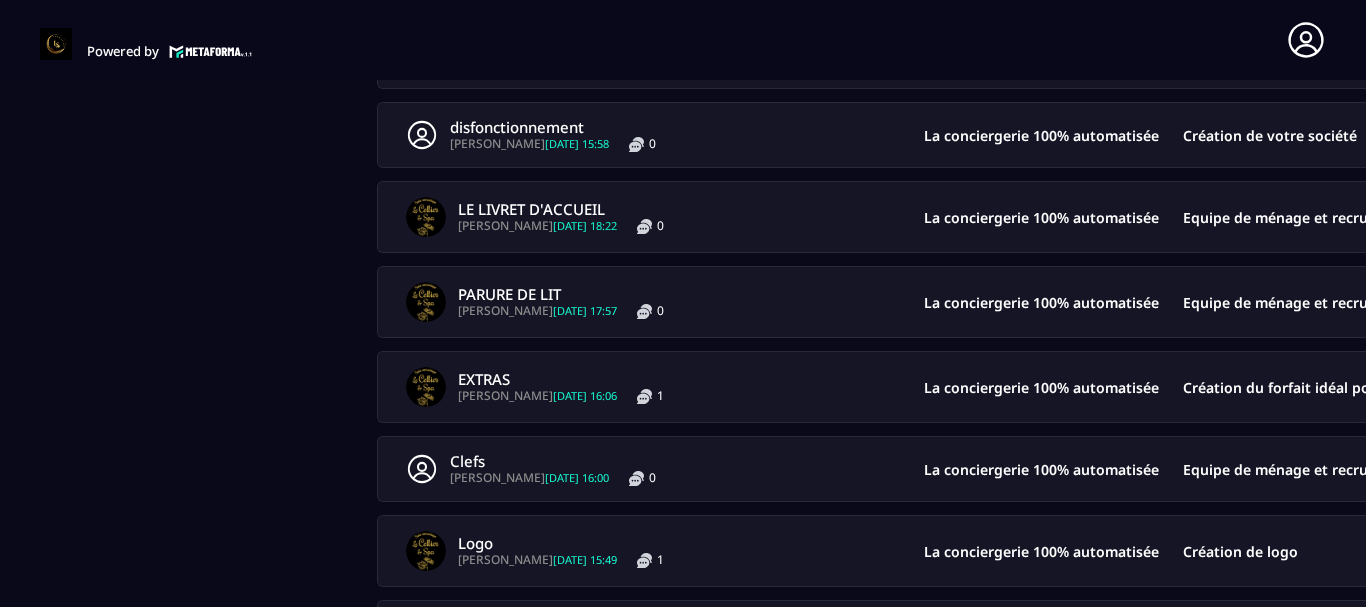 scroll, scrollTop: 528, scrollLeft: 0, axis: vertical 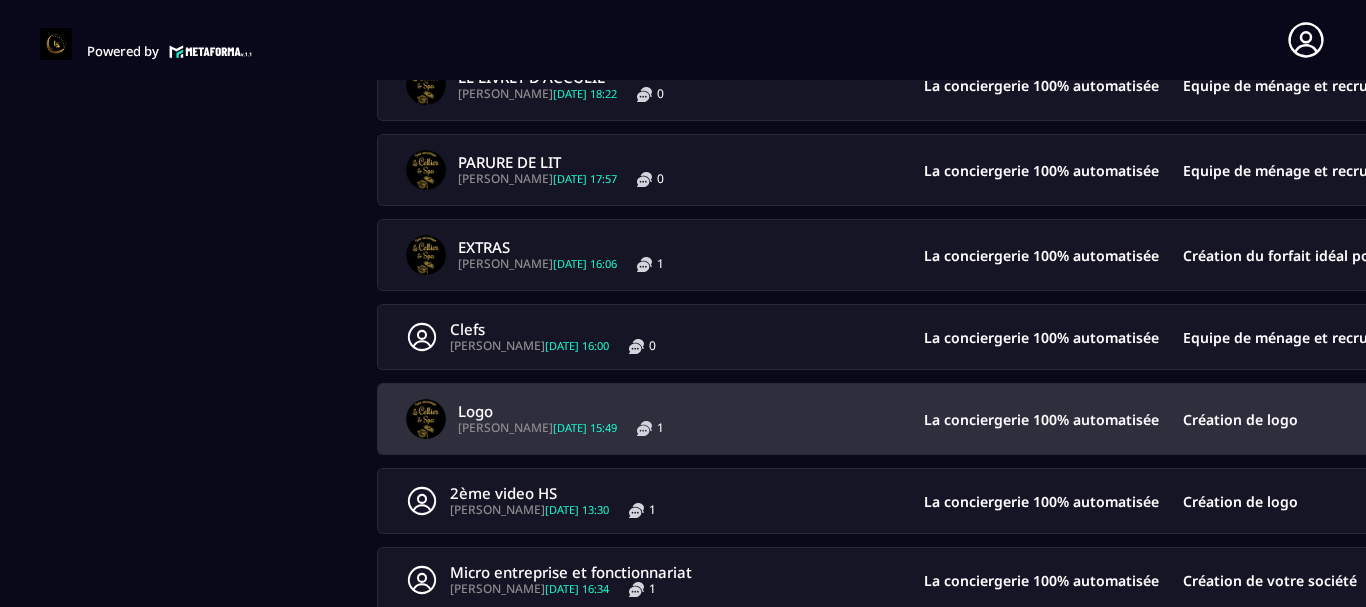 click on "[DATE] 15:49" at bounding box center [585, 427] 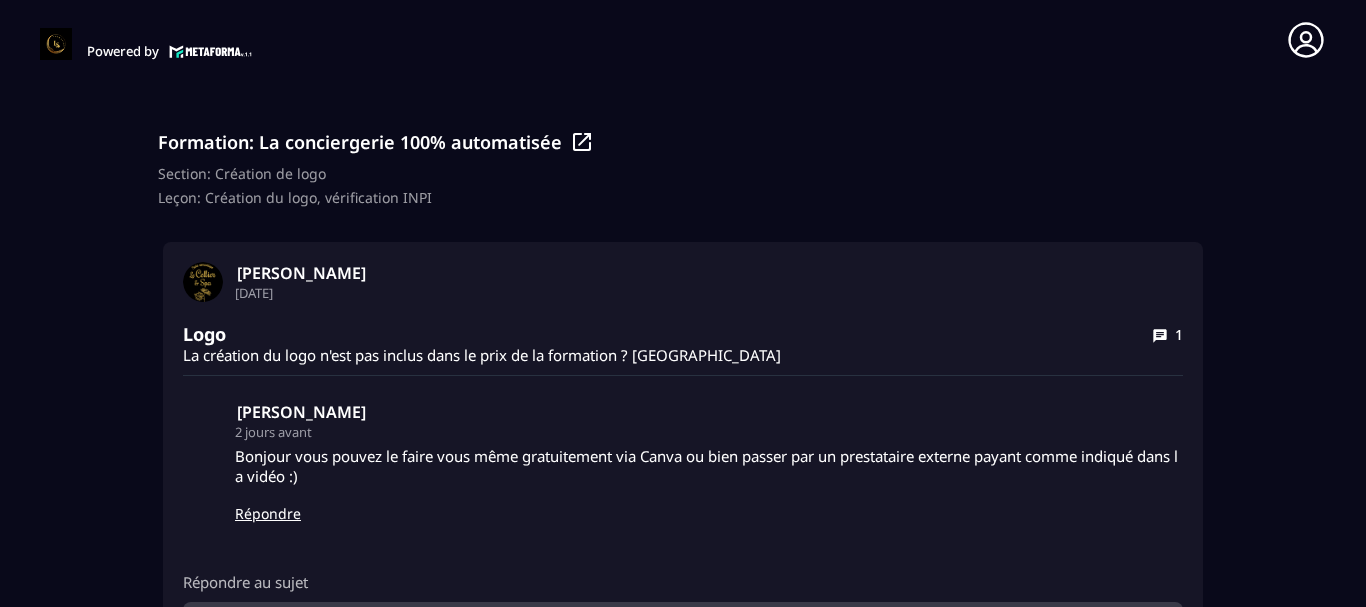scroll, scrollTop: 0, scrollLeft: 0, axis: both 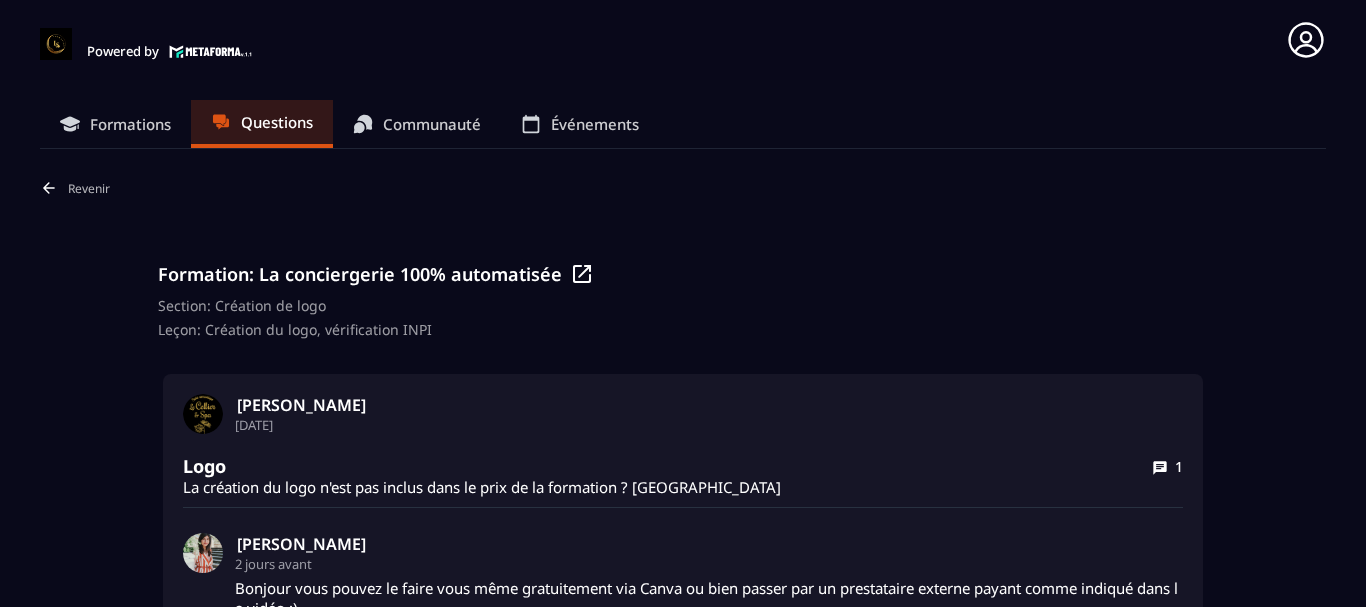 click on "Communauté" at bounding box center [432, 124] 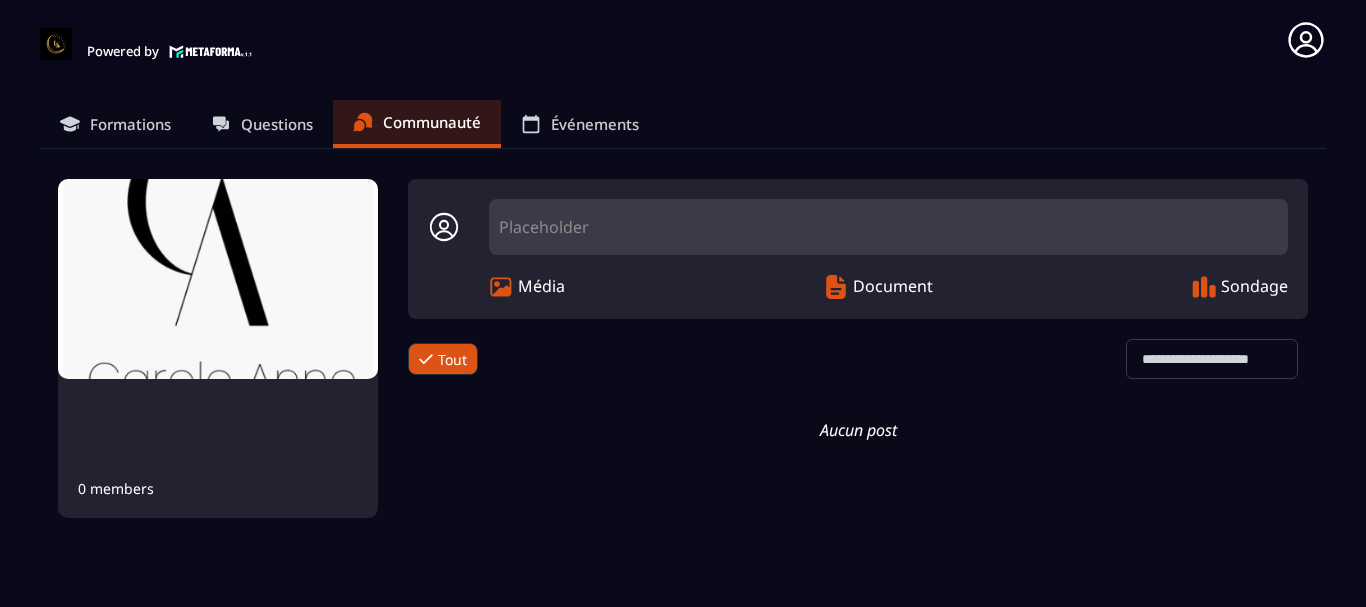 click on "Document" at bounding box center [893, 287] 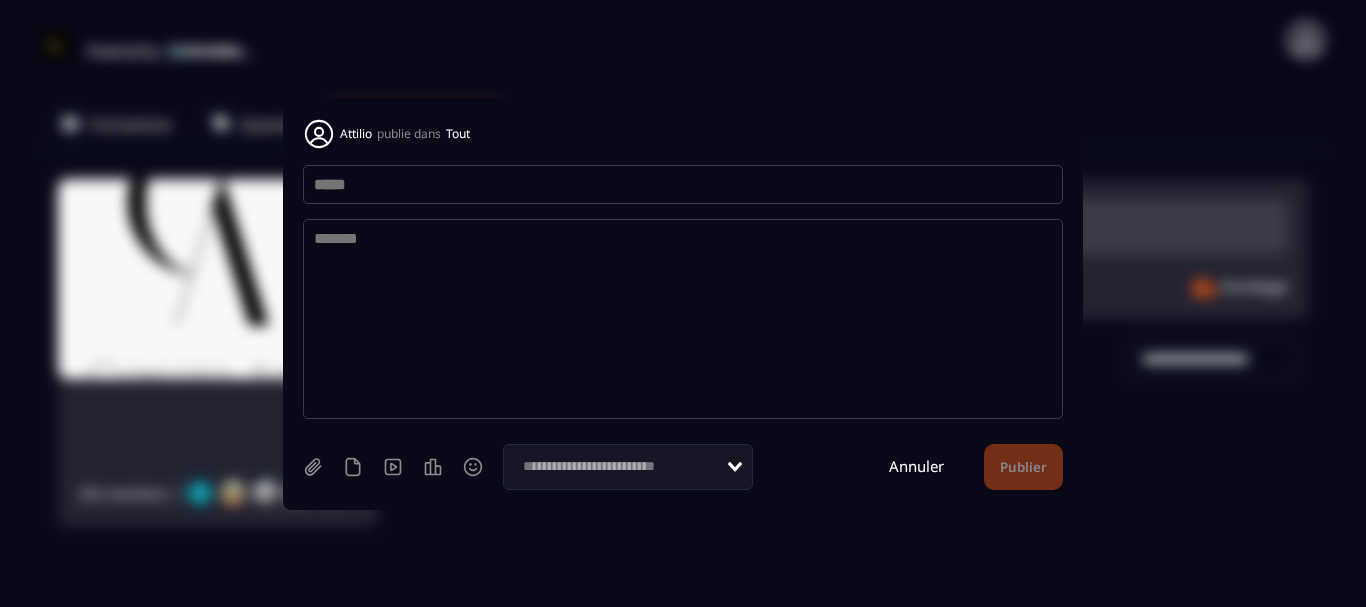 click on "Annuler" at bounding box center [916, 466] 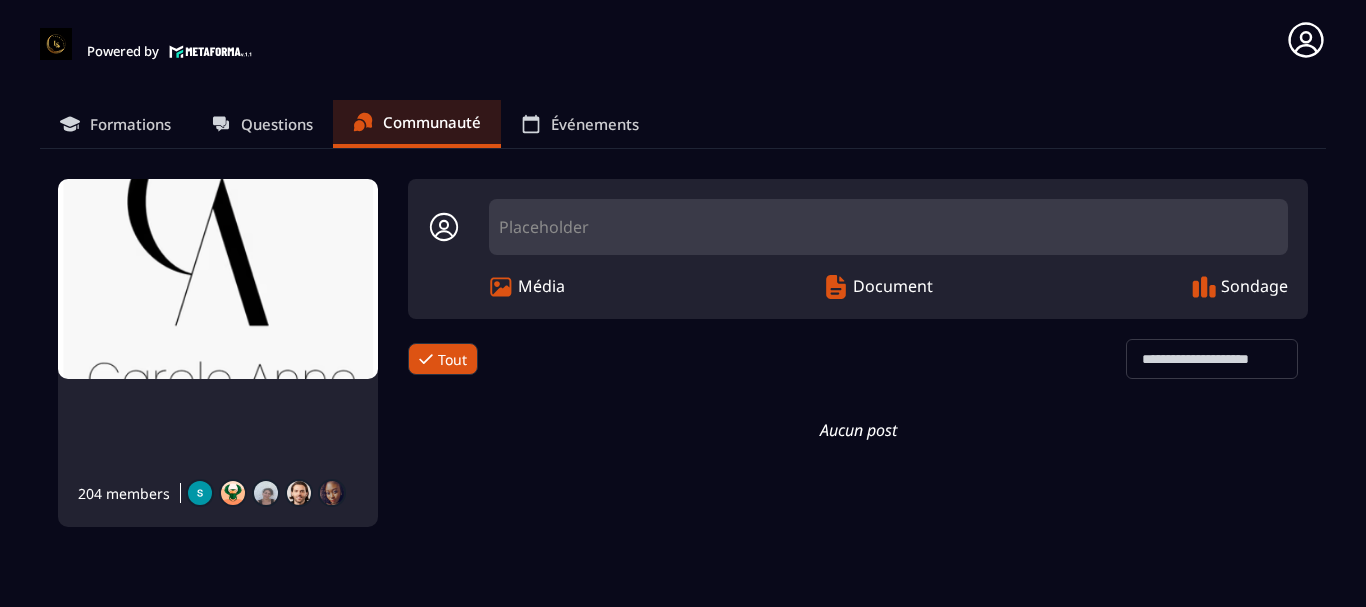 click on "Événements" at bounding box center [595, 124] 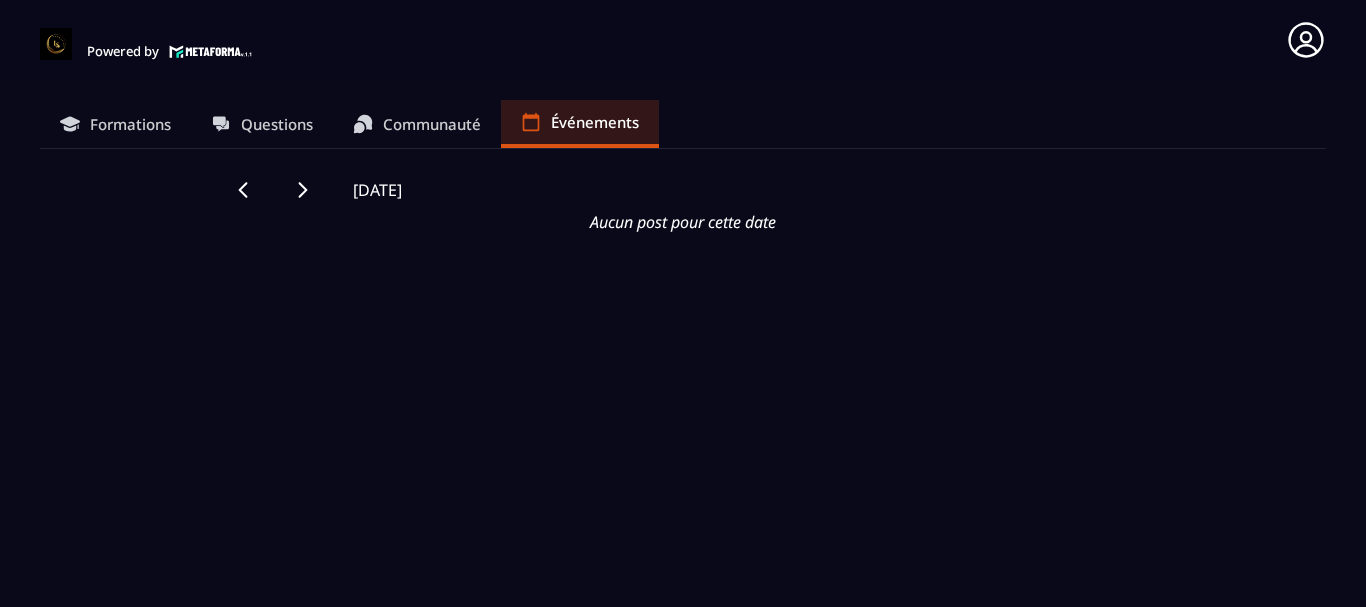 click on "Formations" at bounding box center [130, 124] 